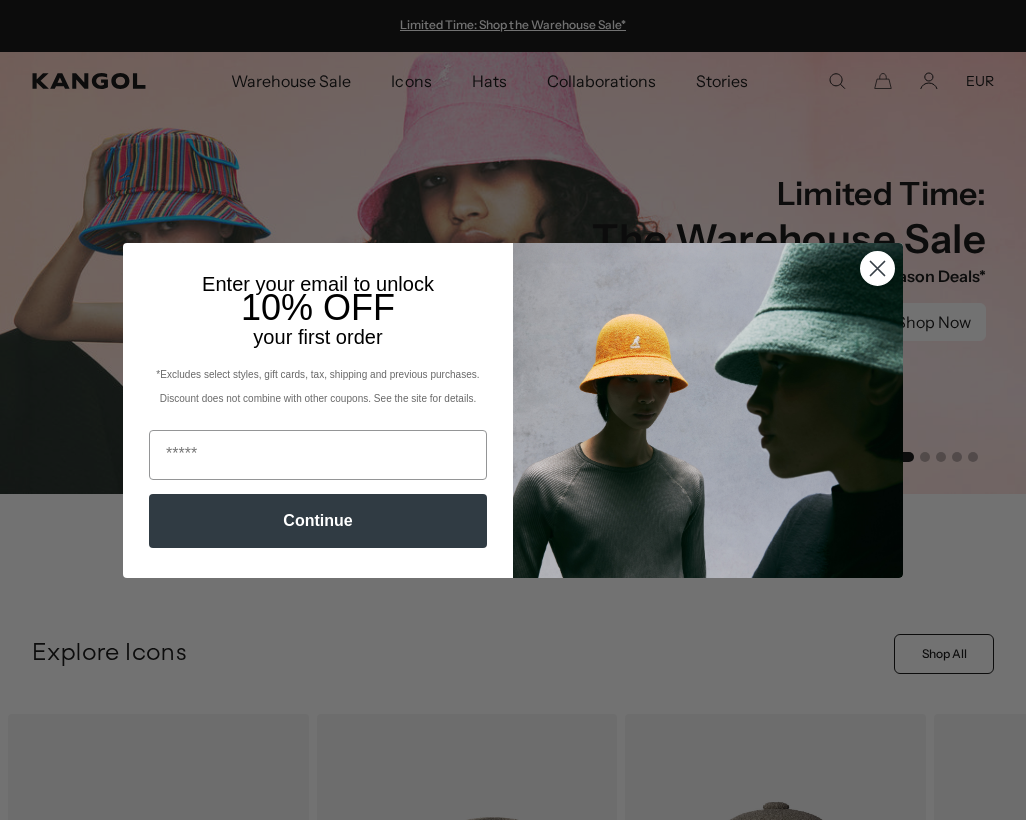 scroll, scrollTop: 0, scrollLeft: 0, axis: both 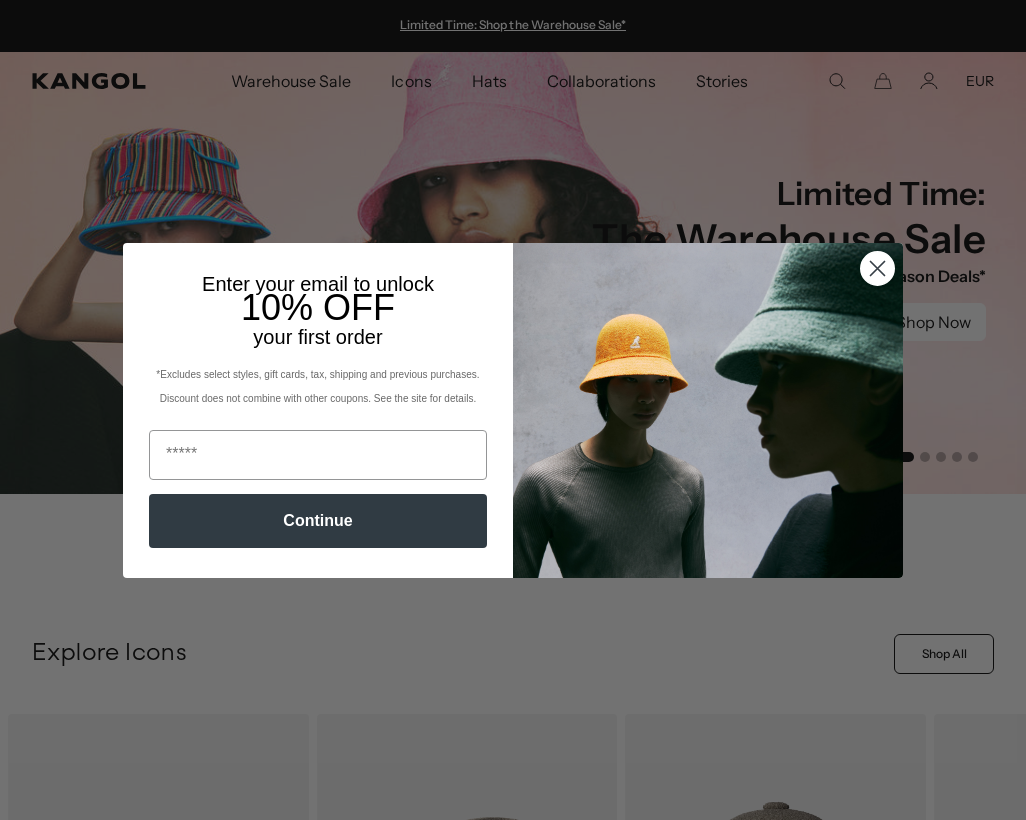 click at bounding box center [877, 267] 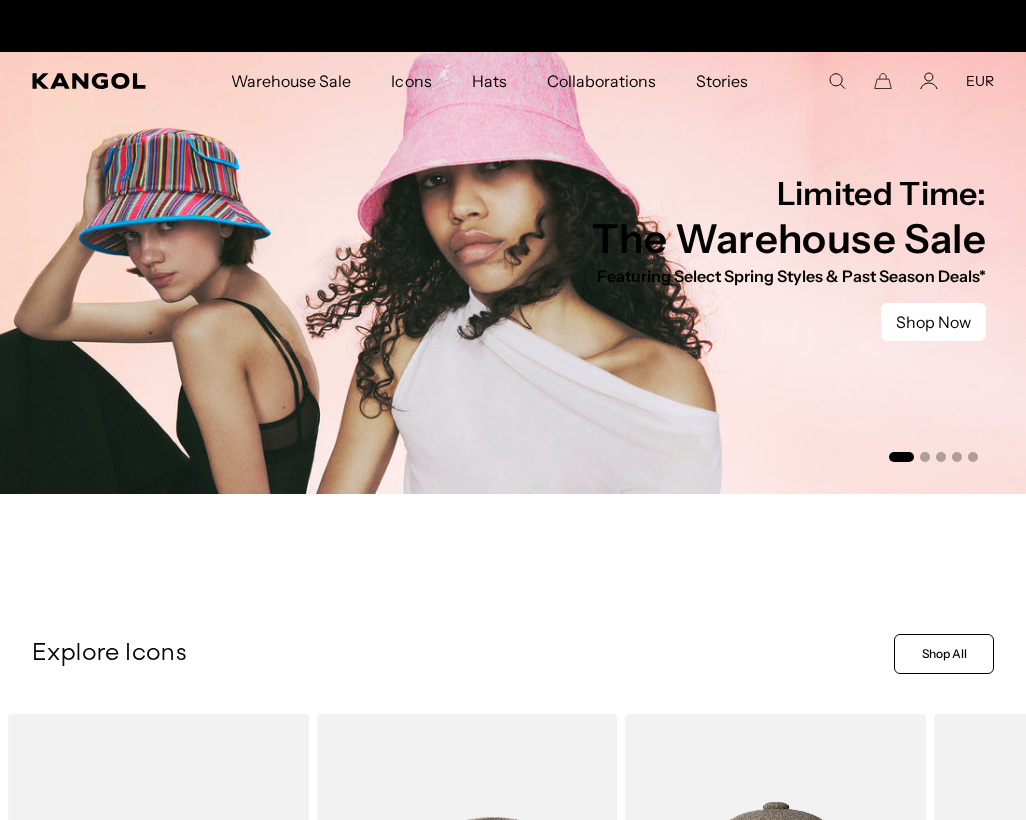 scroll, scrollTop: 0, scrollLeft: 0, axis: both 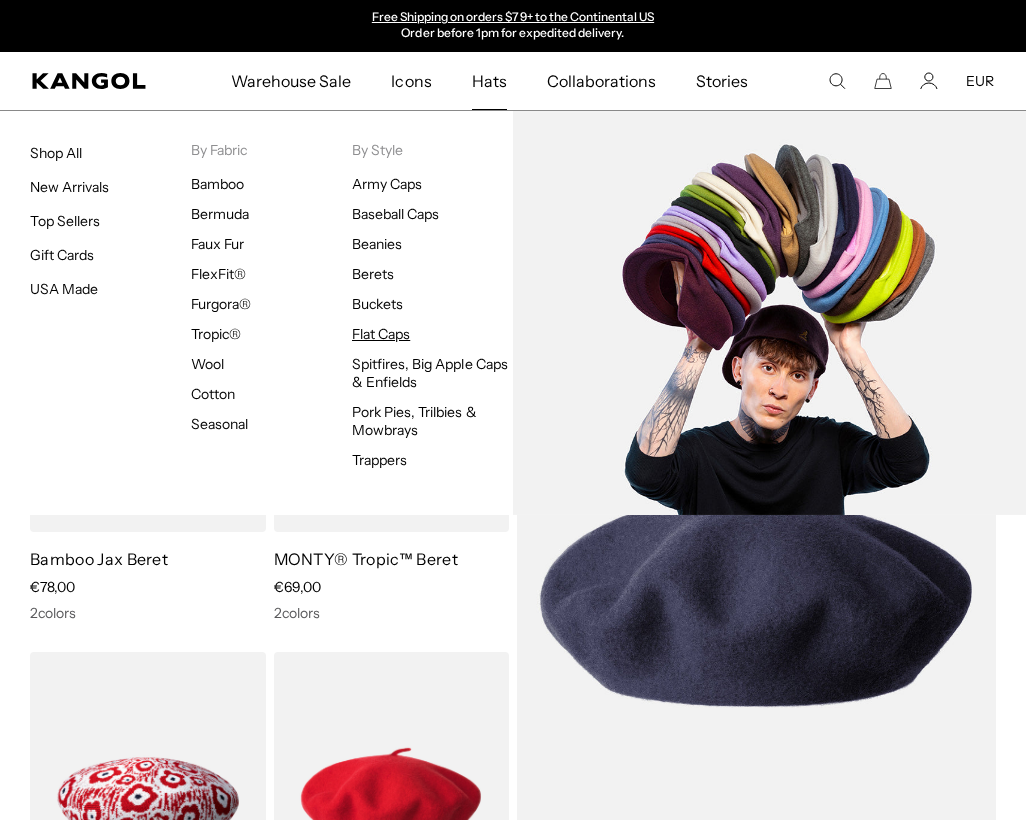 click on "Flat Caps" at bounding box center [381, 334] 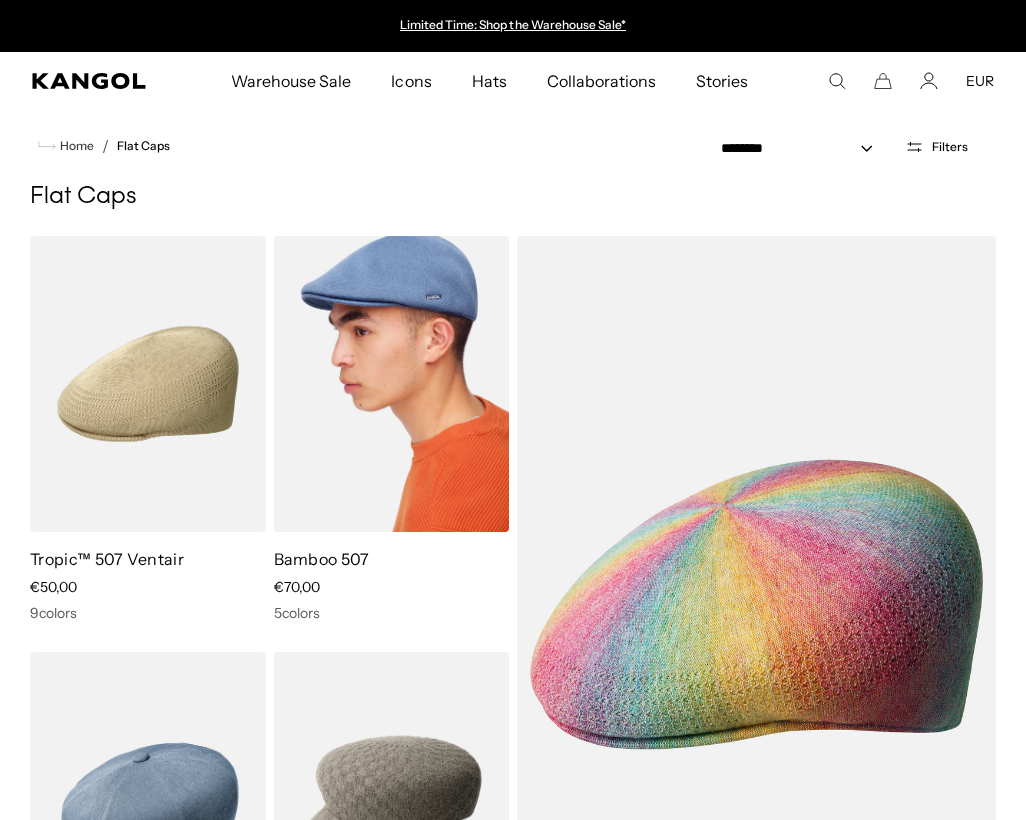 scroll, scrollTop: 0, scrollLeft: 0, axis: both 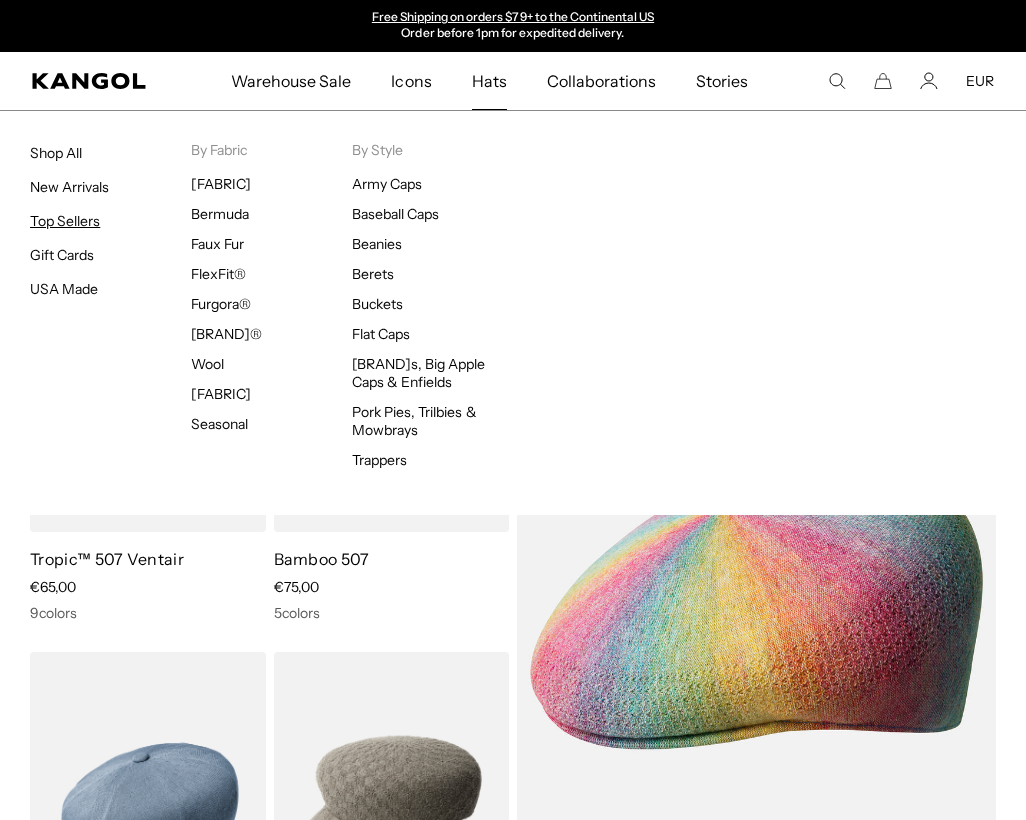 click on "Top Sellers" at bounding box center (65, 221) 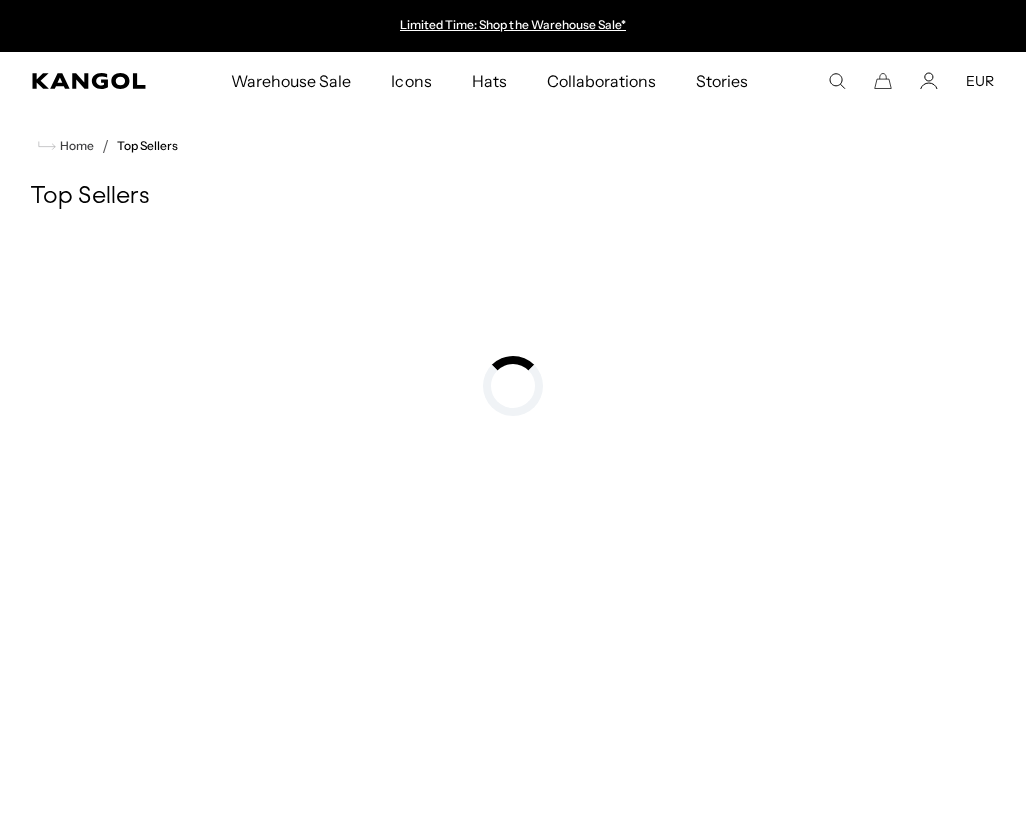 scroll, scrollTop: 0, scrollLeft: 0, axis: both 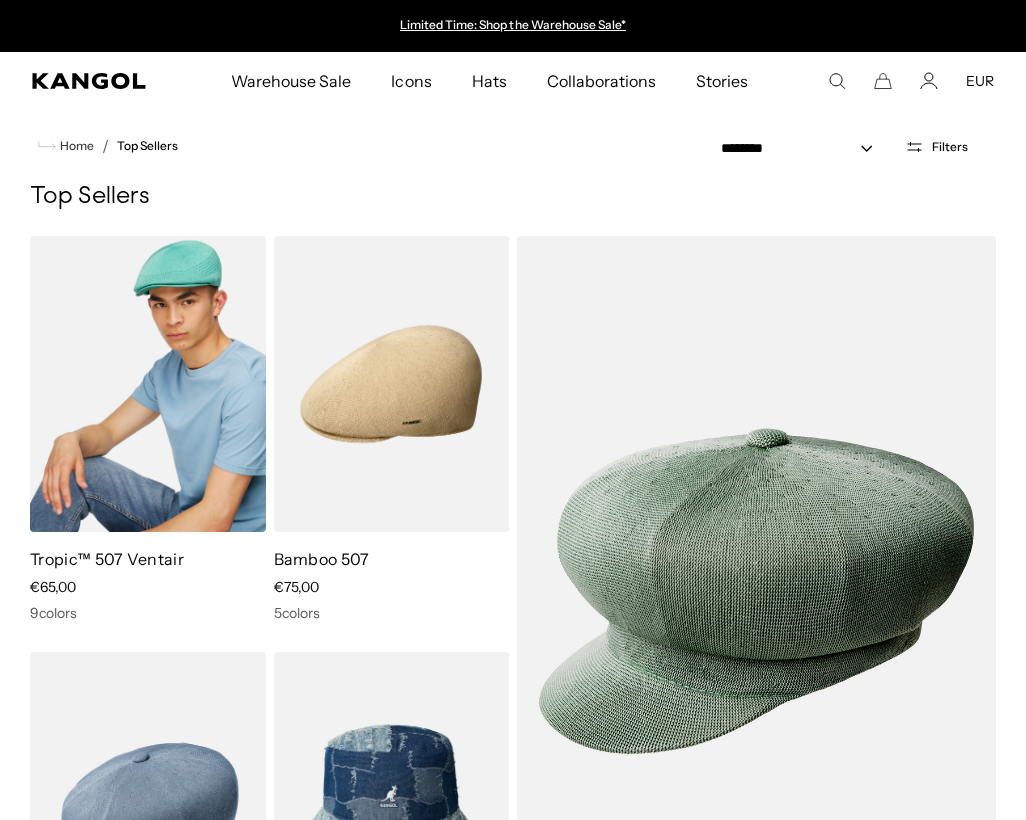 click at bounding box center (148, 384) 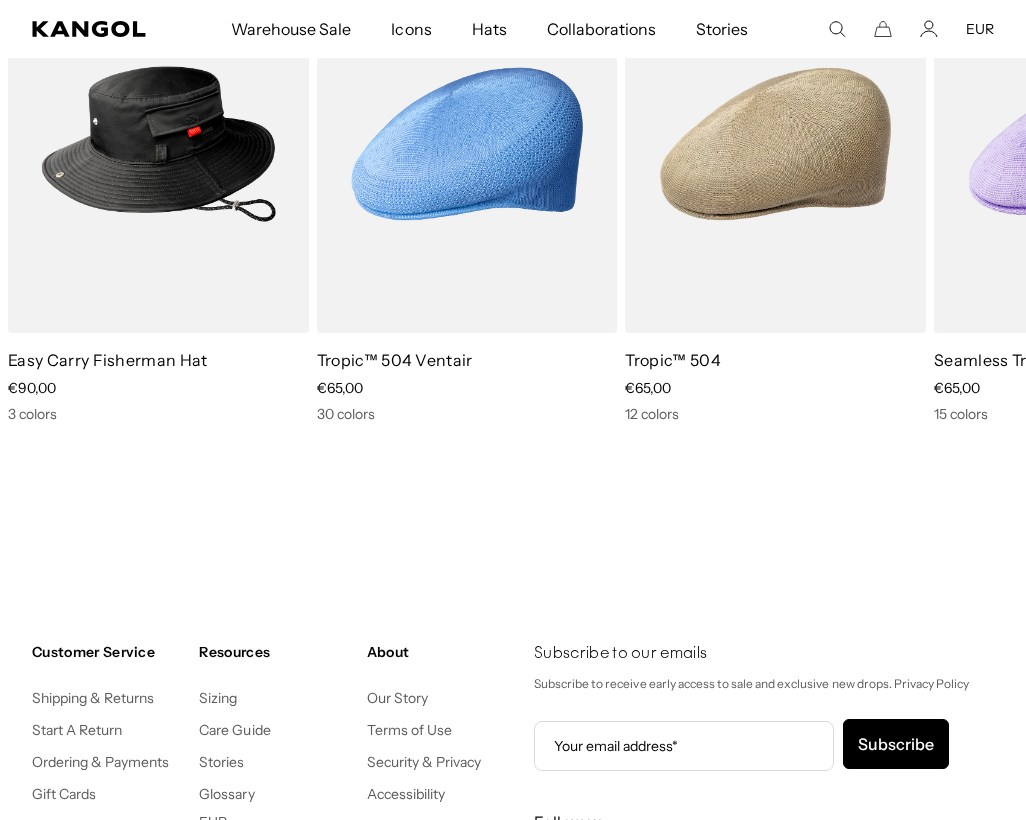 scroll, scrollTop: -146, scrollLeft: 0, axis: vertical 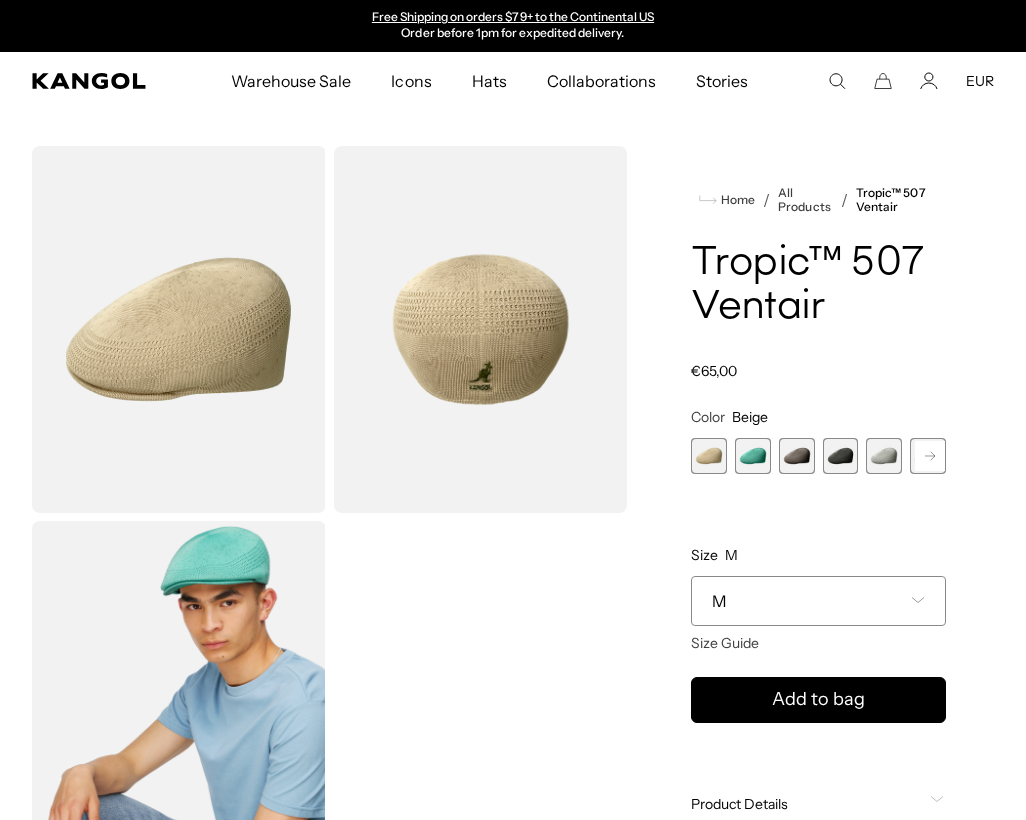 click at bounding box center (797, 456) 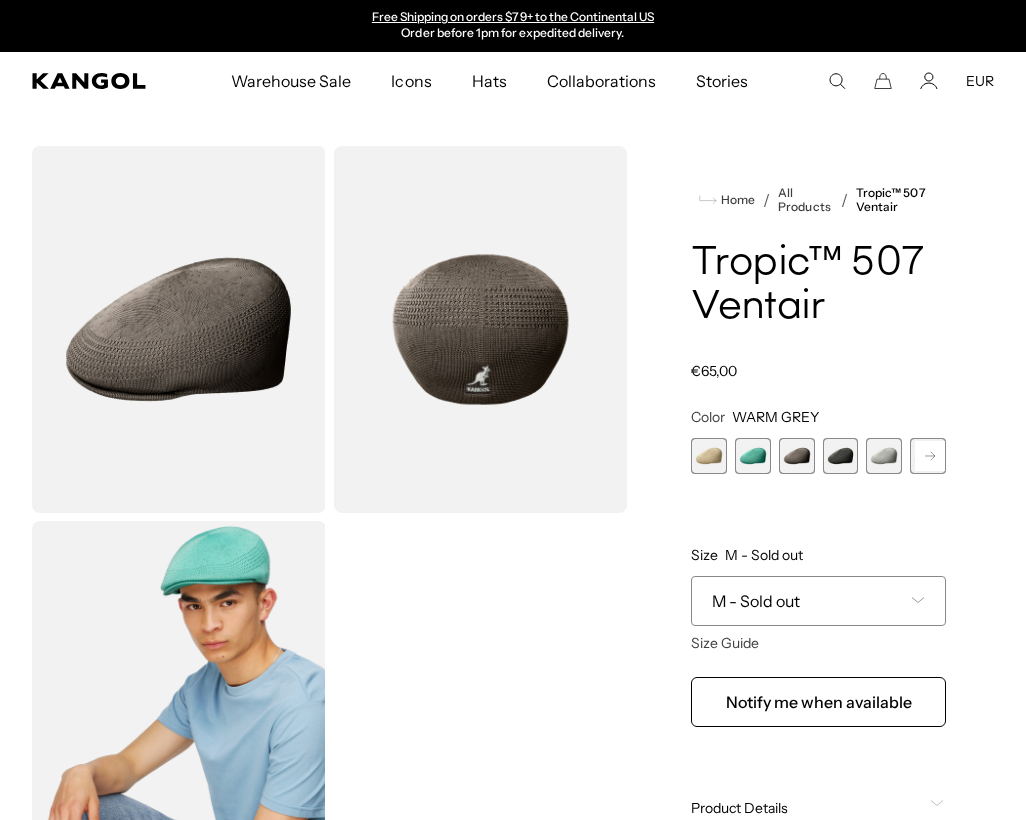 click at bounding box center (841, 456) 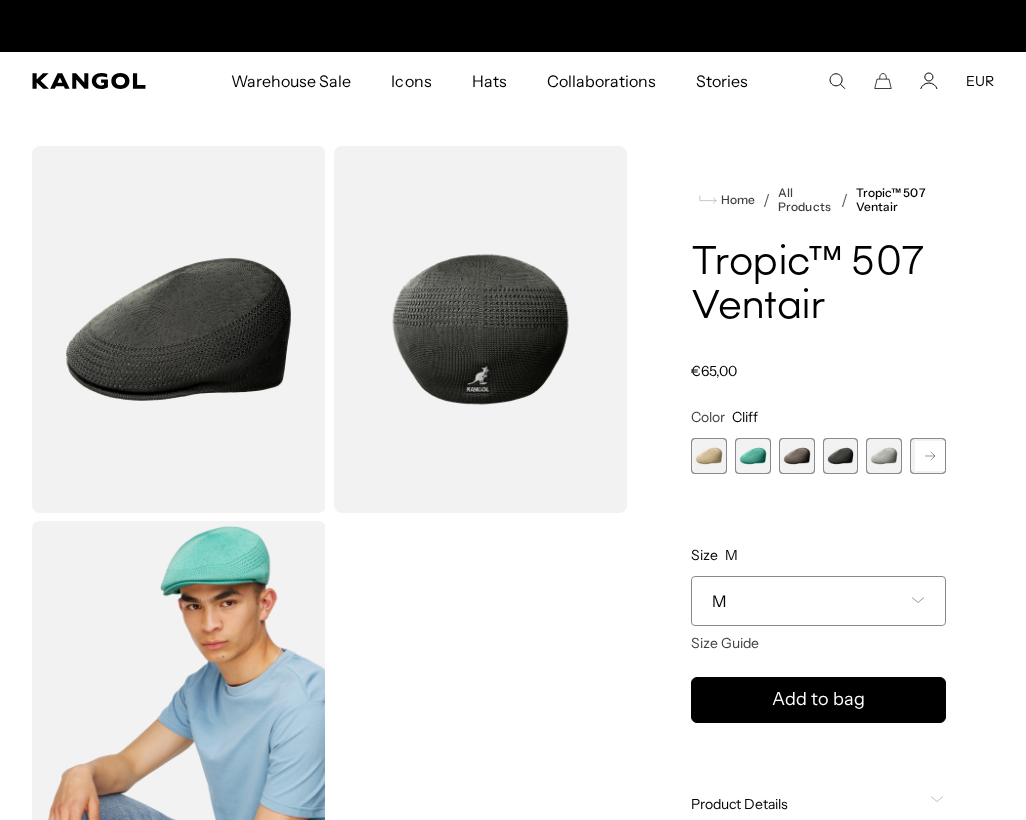scroll, scrollTop: 0, scrollLeft: 0, axis: both 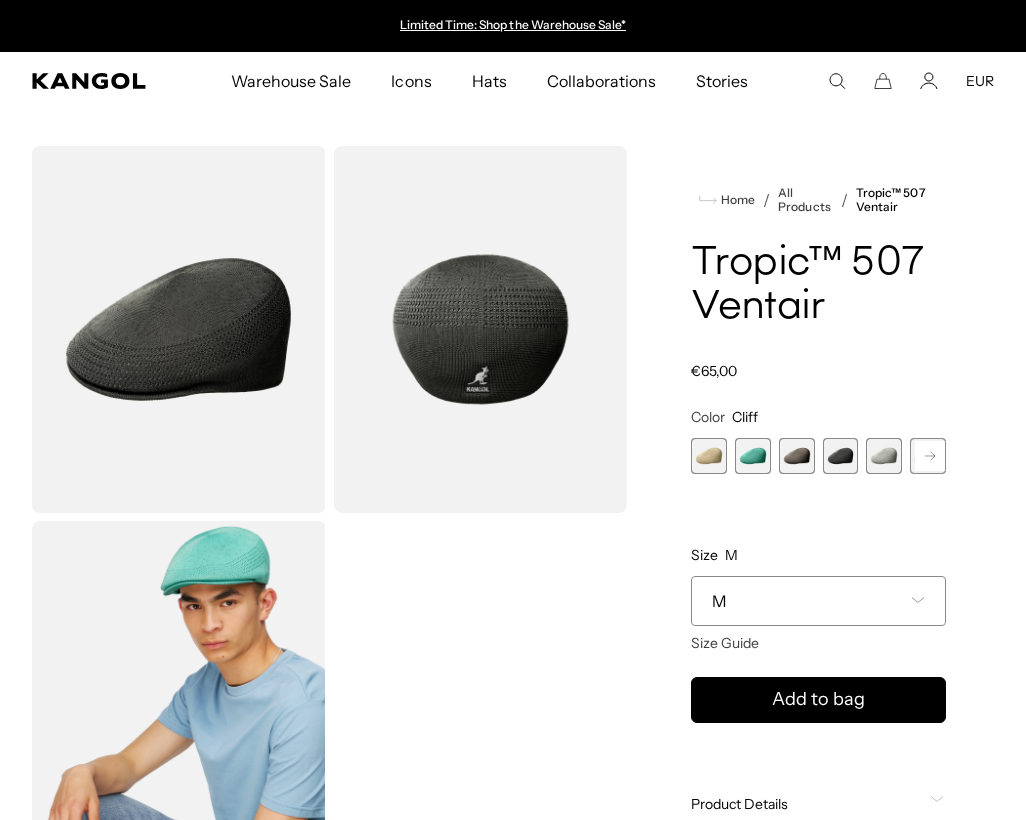 click at bounding box center (884, 456) 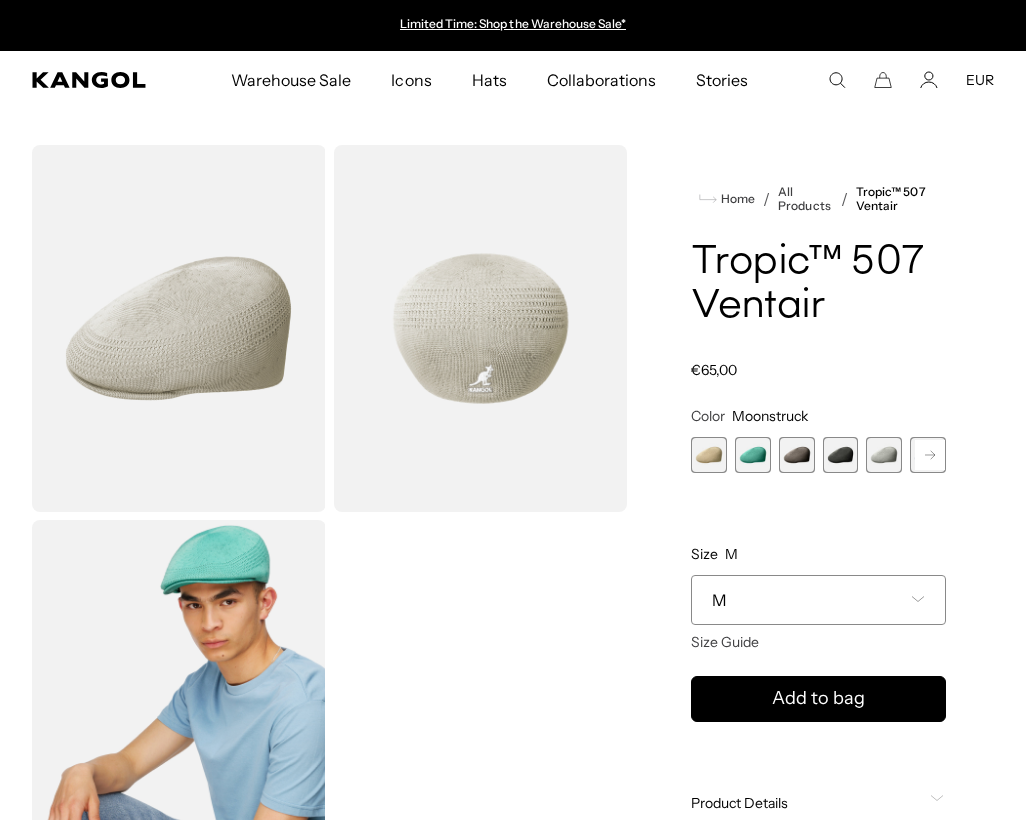 scroll, scrollTop: 1, scrollLeft: 0, axis: vertical 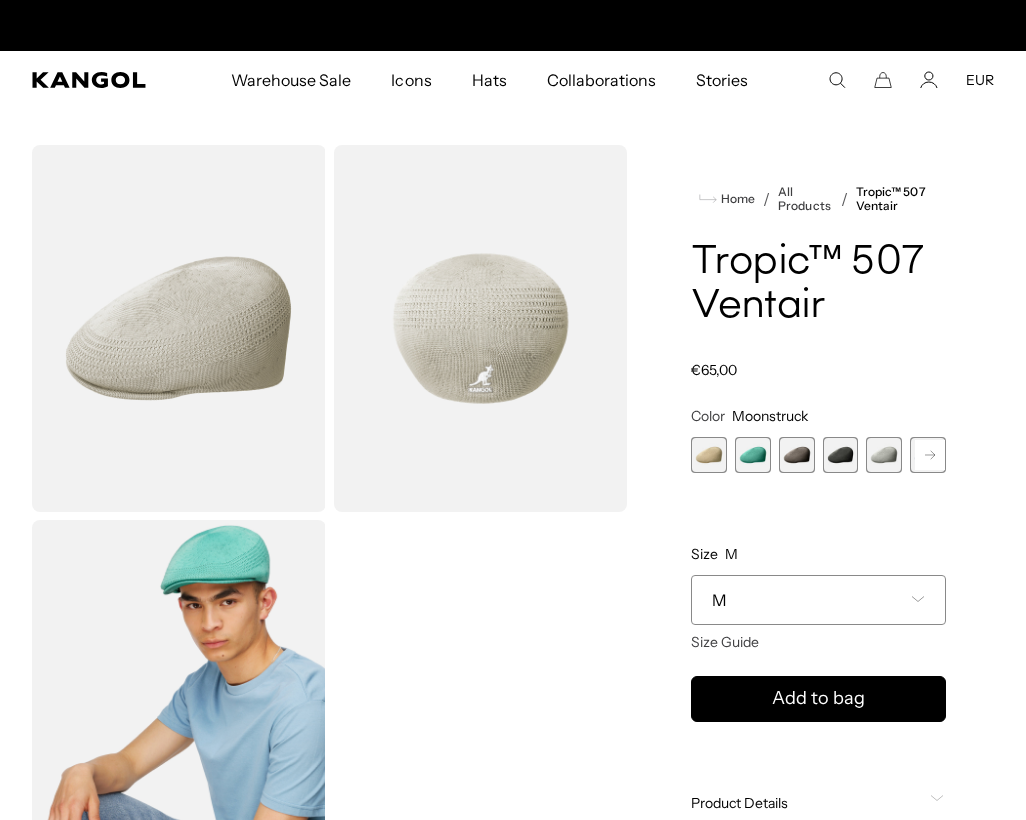 click at bounding box center (930, 455) 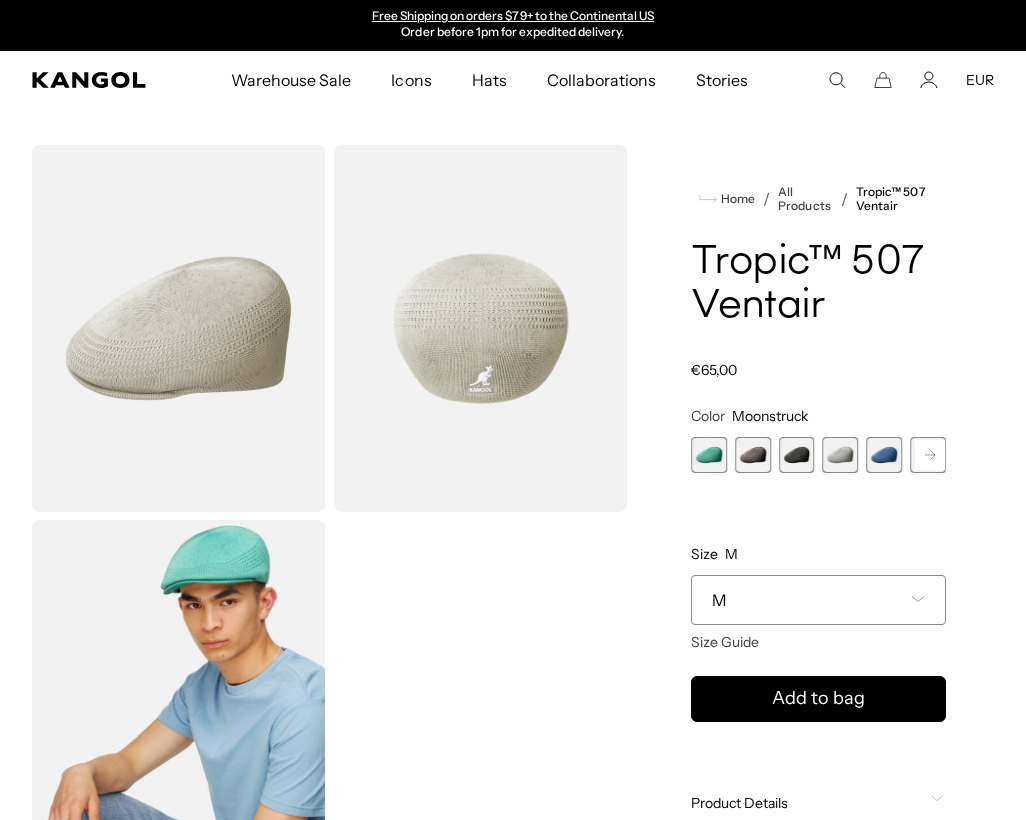 click at bounding box center [930, 455] 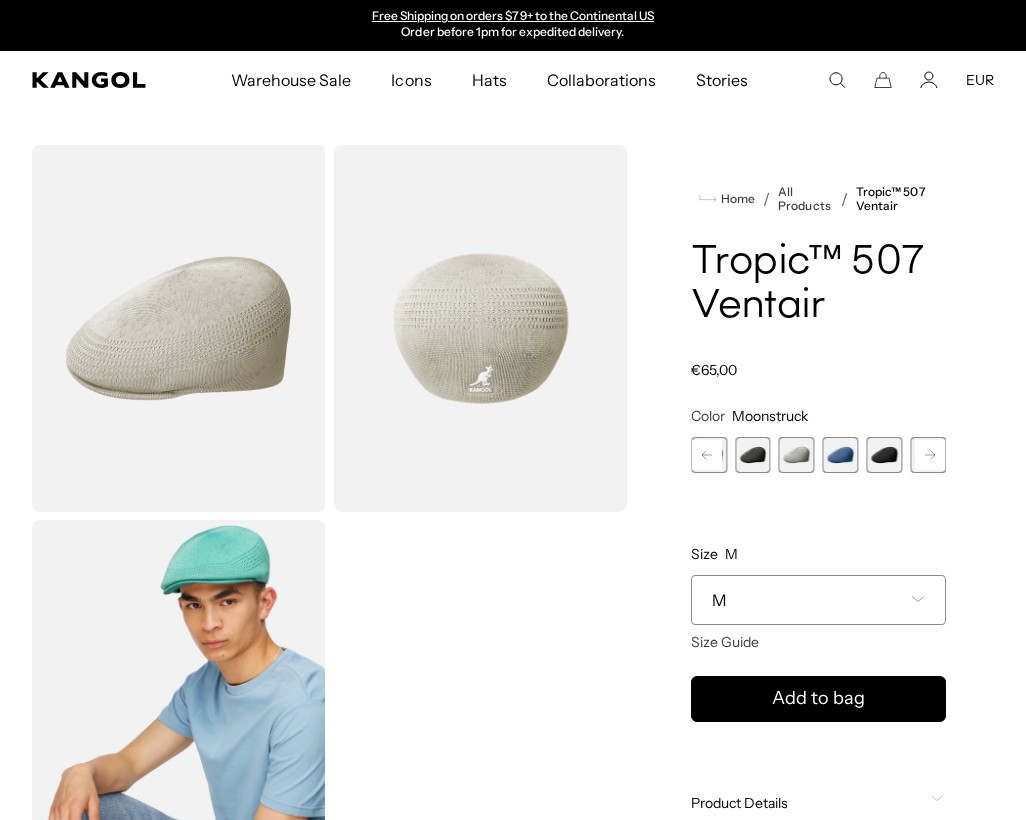 click at bounding box center (930, 455) 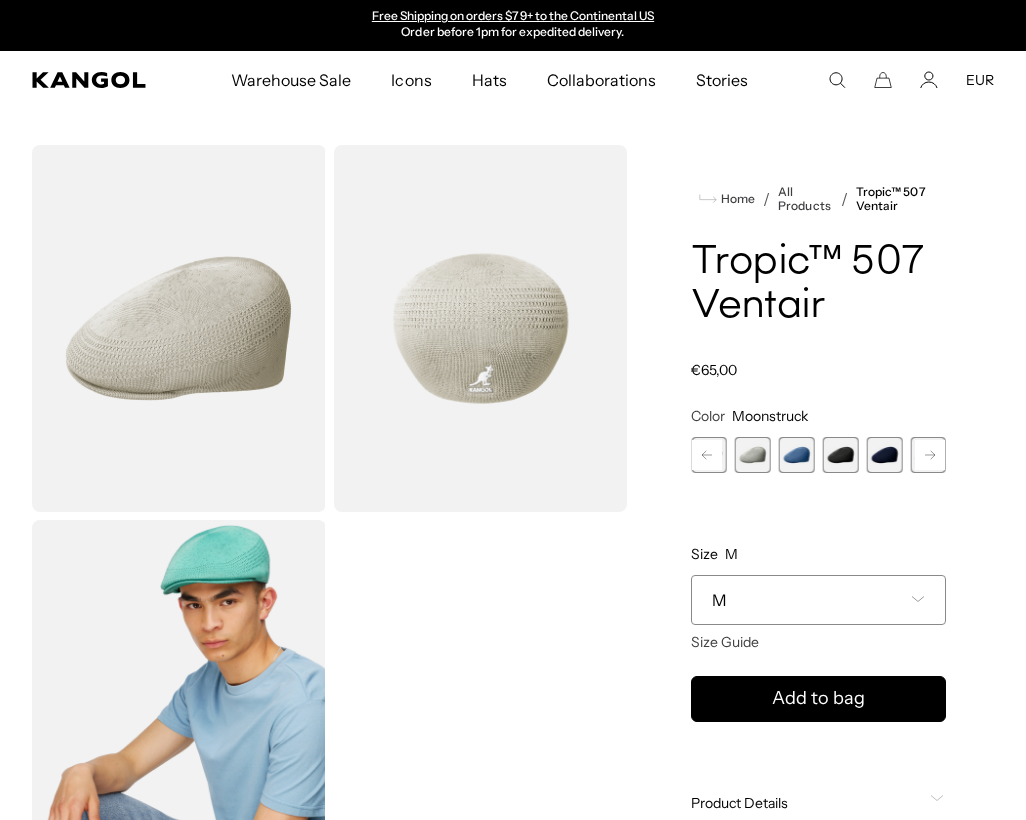 click at bounding box center (841, 455) 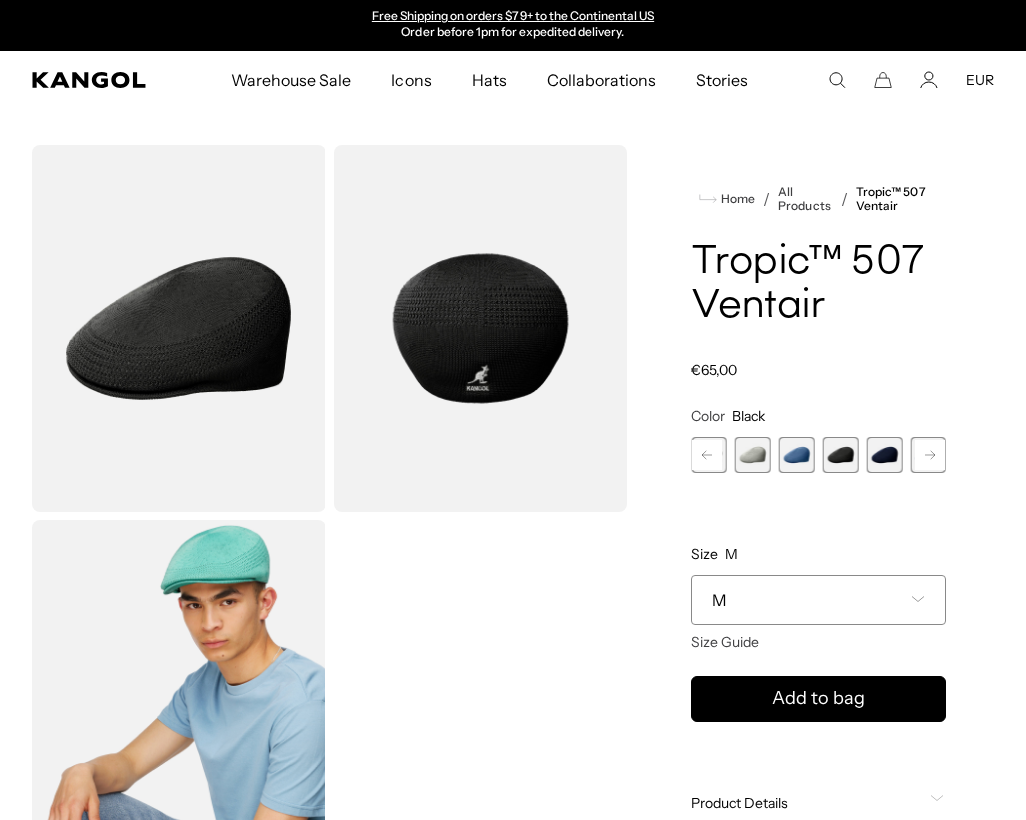 click at bounding box center [884, 455] 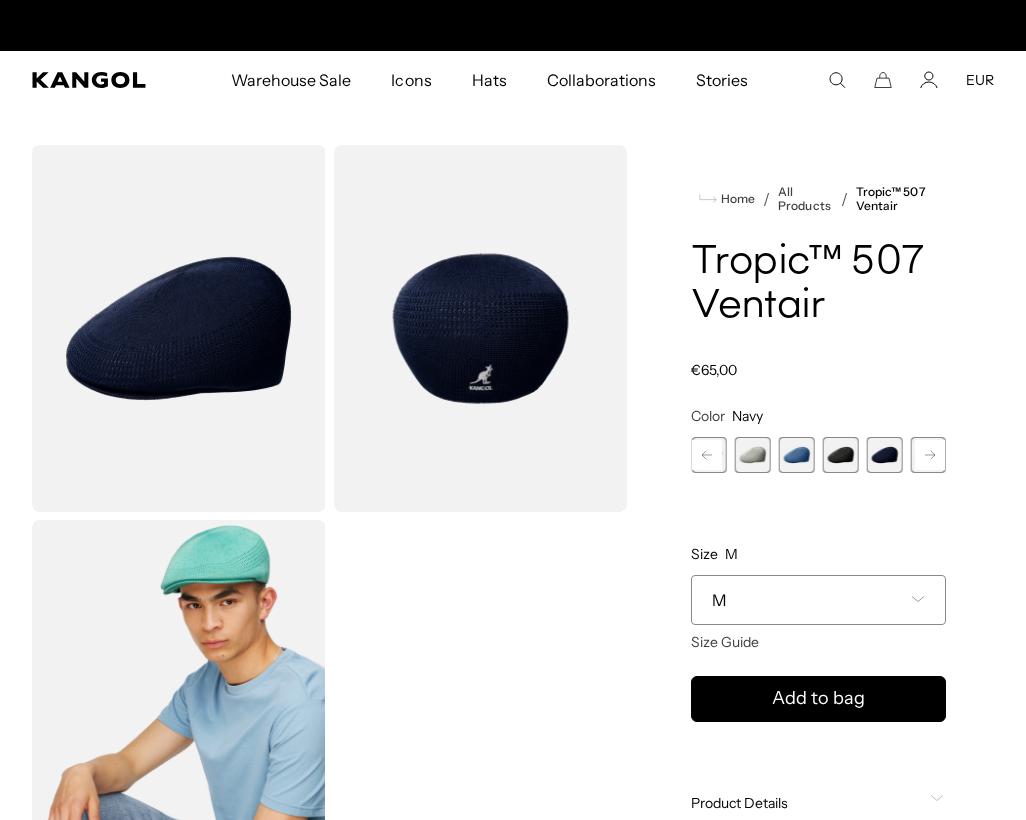scroll, scrollTop: 0, scrollLeft: 0, axis: both 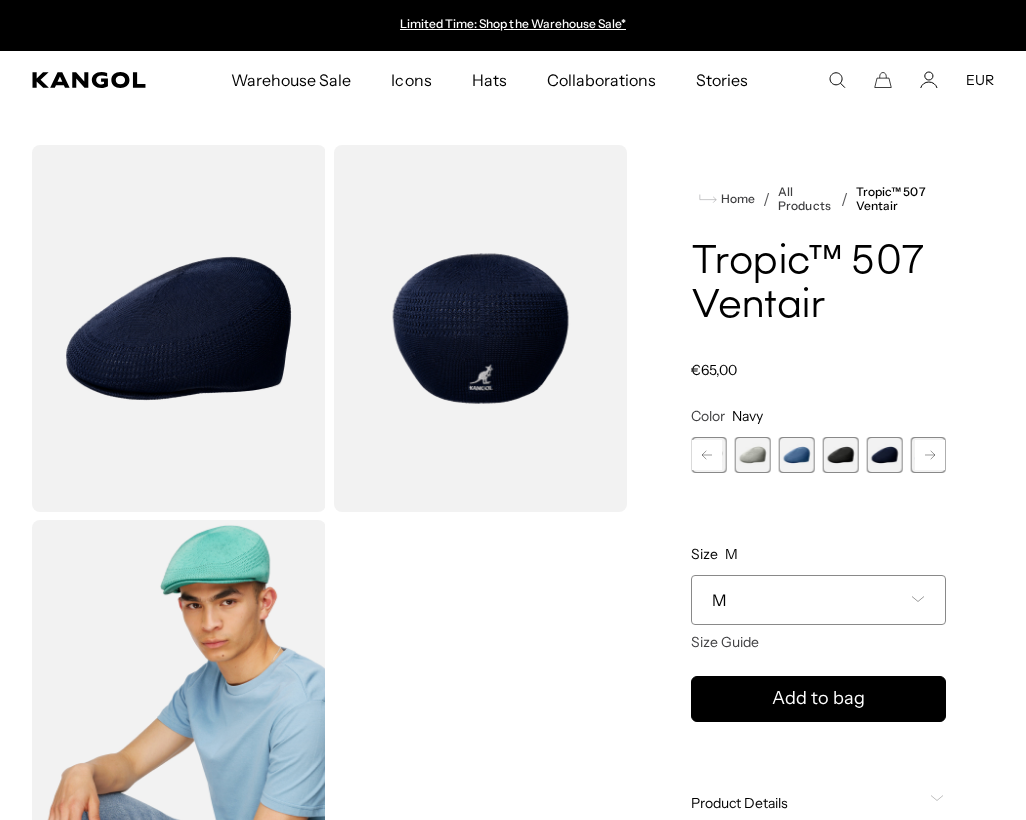 click at bounding box center [930, 455] 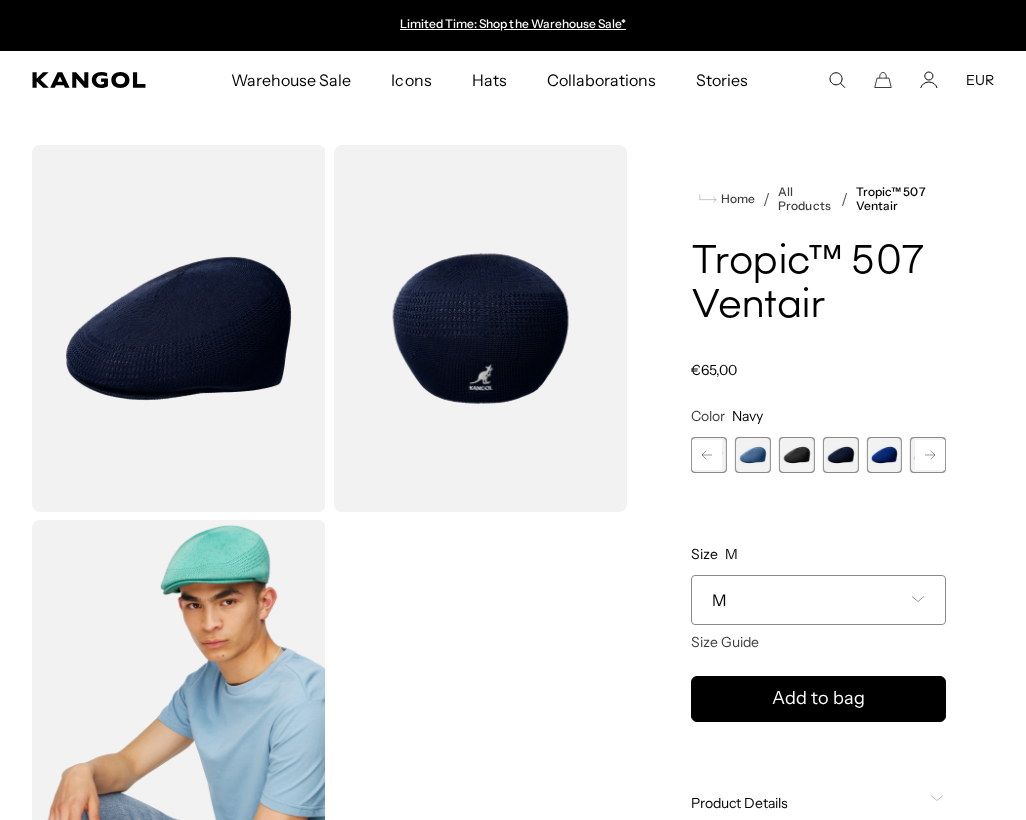 click at bounding box center [884, 455] 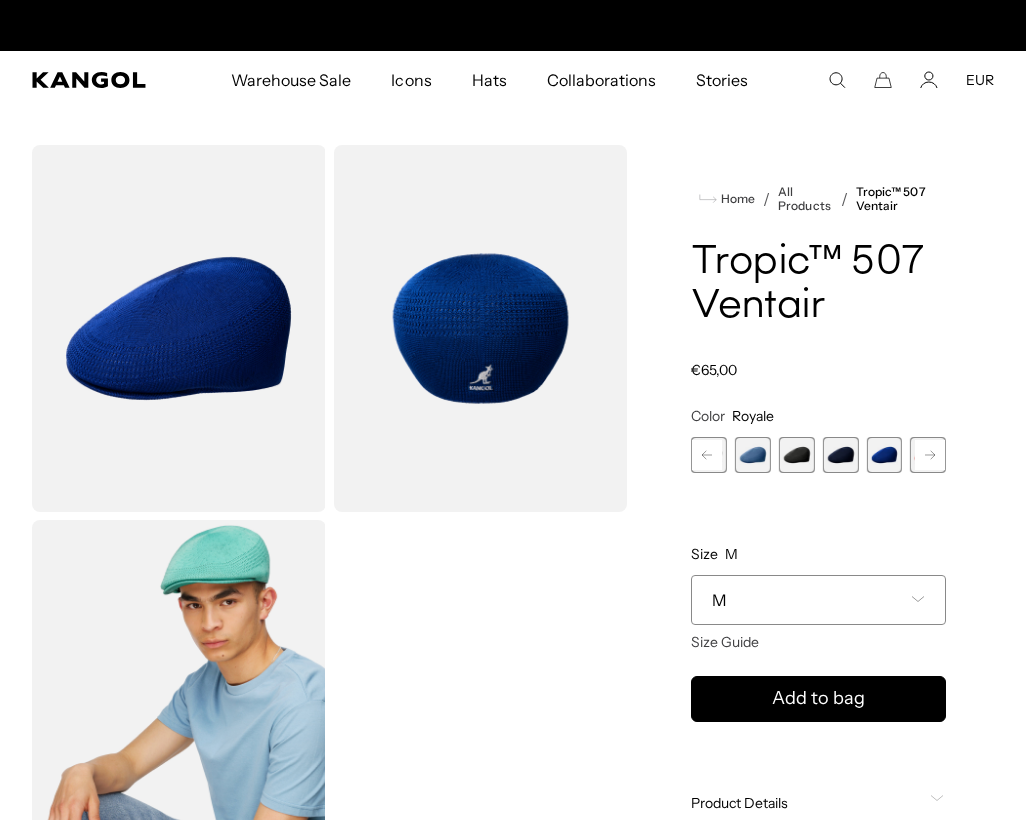 scroll, scrollTop: 0, scrollLeft: 412, axis: horizontal 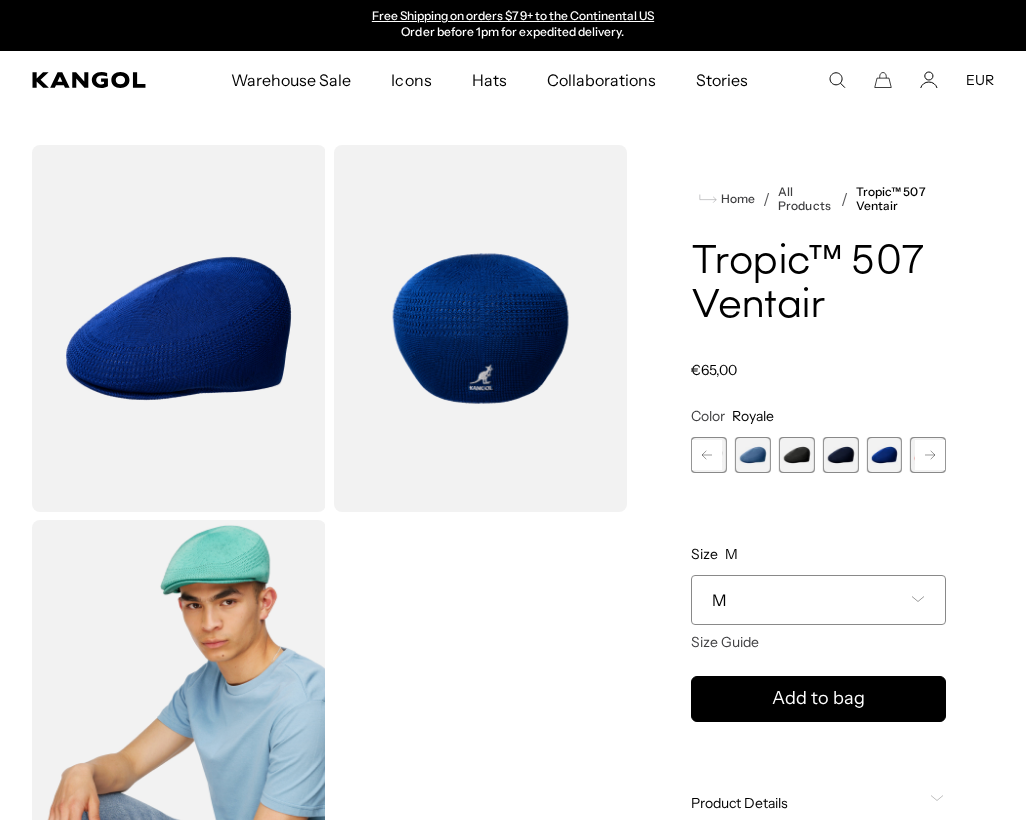 click at bounding box center (841, 455) 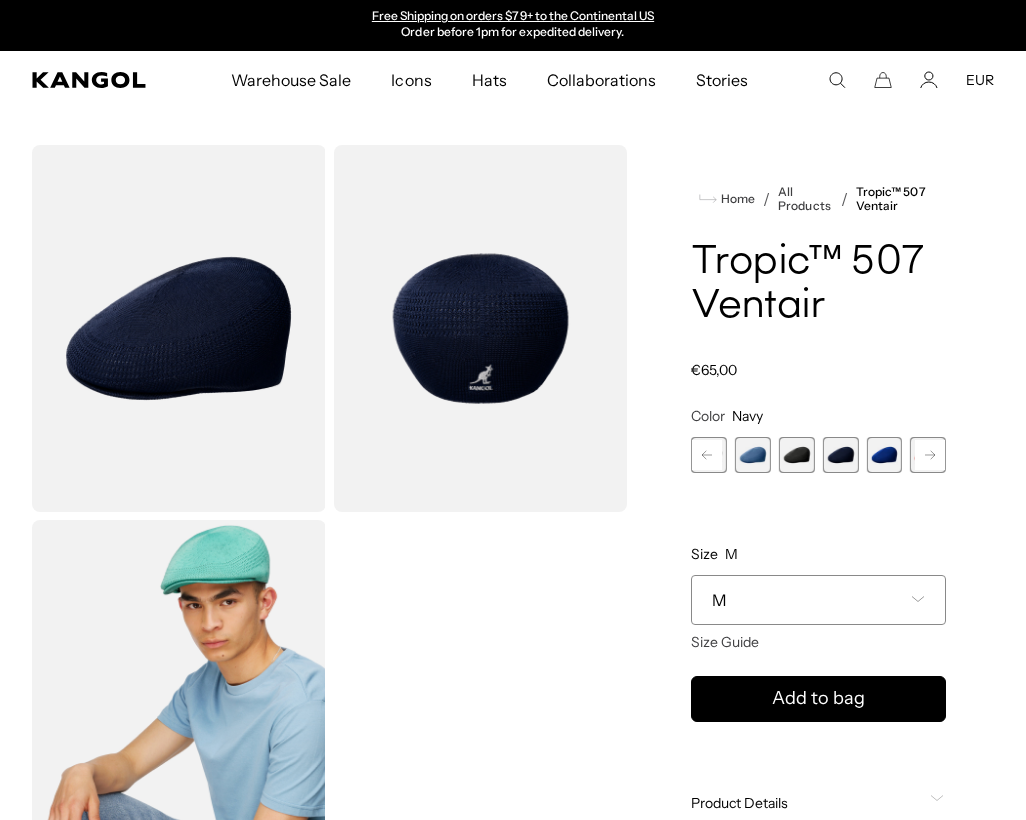 click at bounding box center [797, 455] 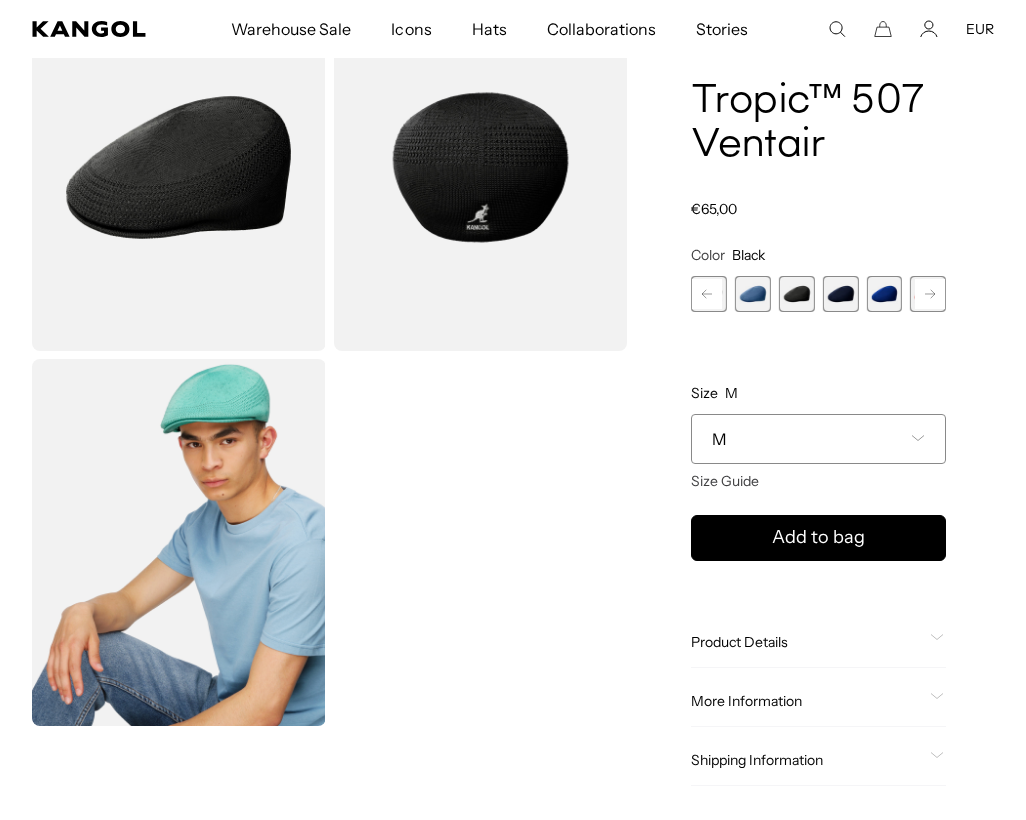scroll, scrollTop: 61, scrollLeft: 0, axis: vertical 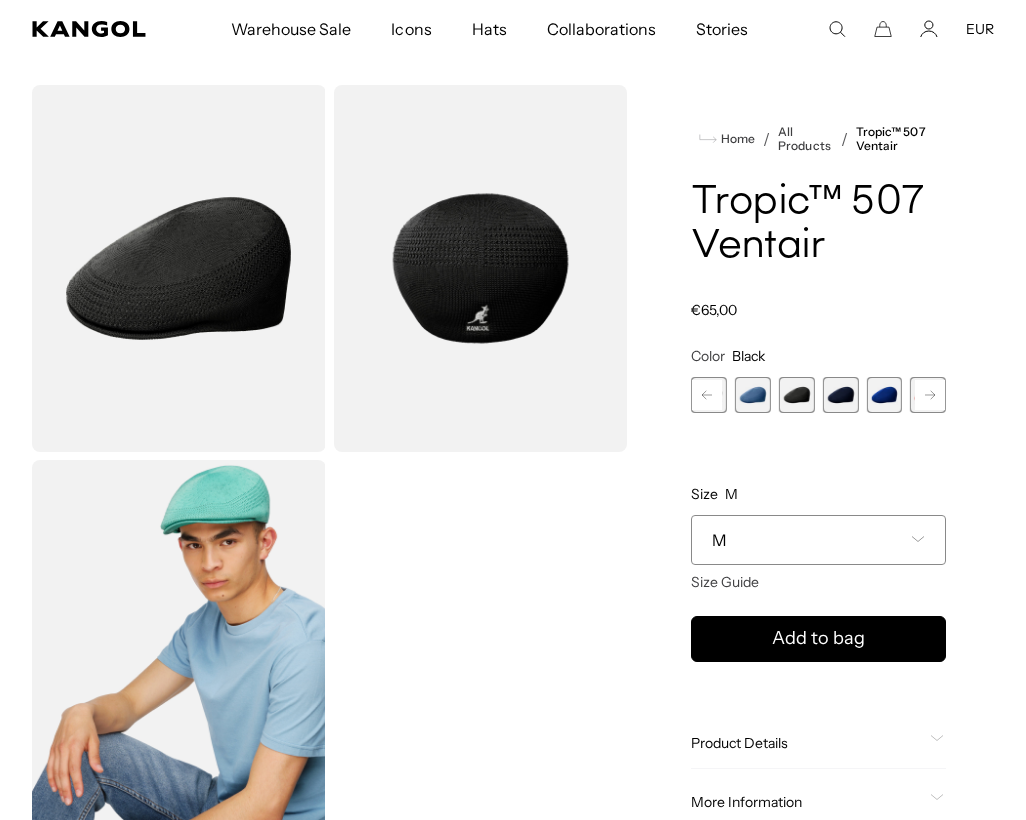 click at bounding box center [179, 268] 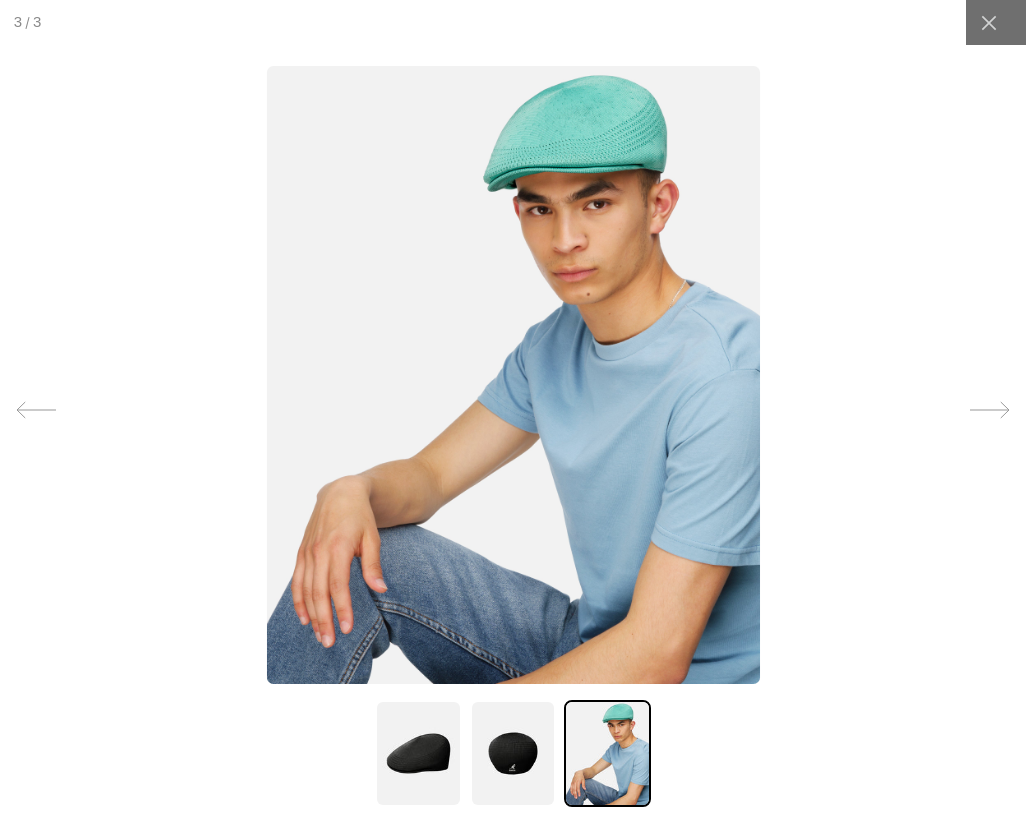 scroll, scrollTop: 0, scrollLeft: 412, axis: horizontal 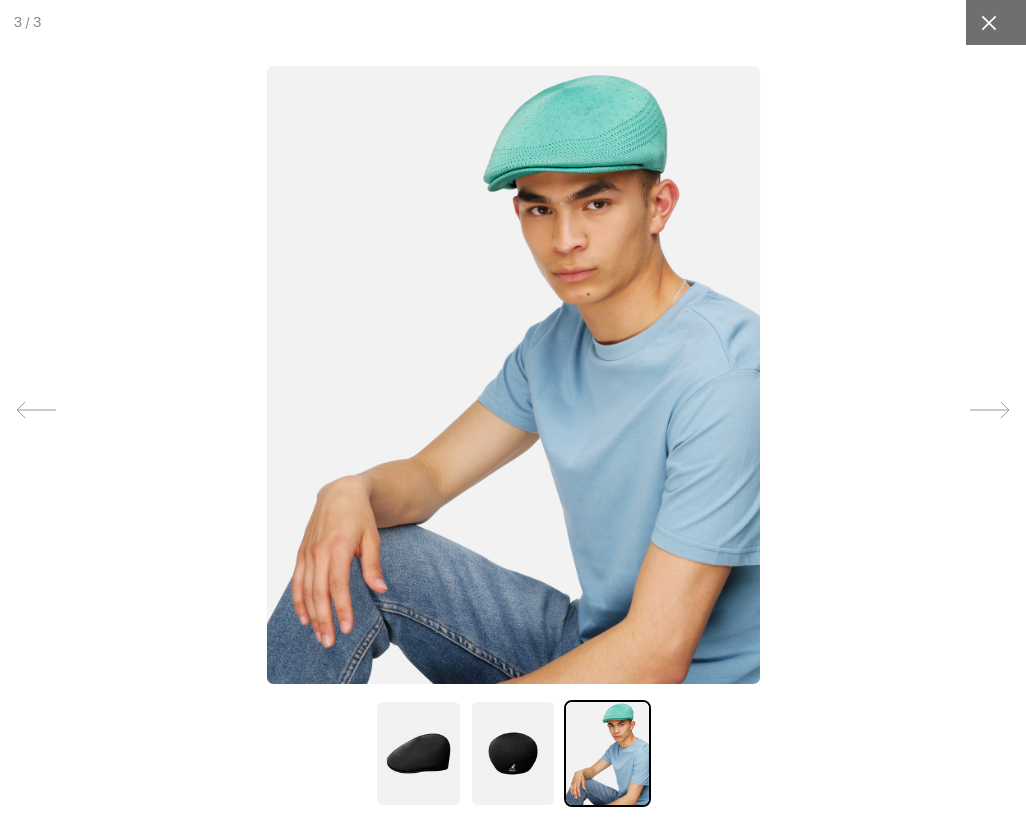 click at bounding box center [0, 0] 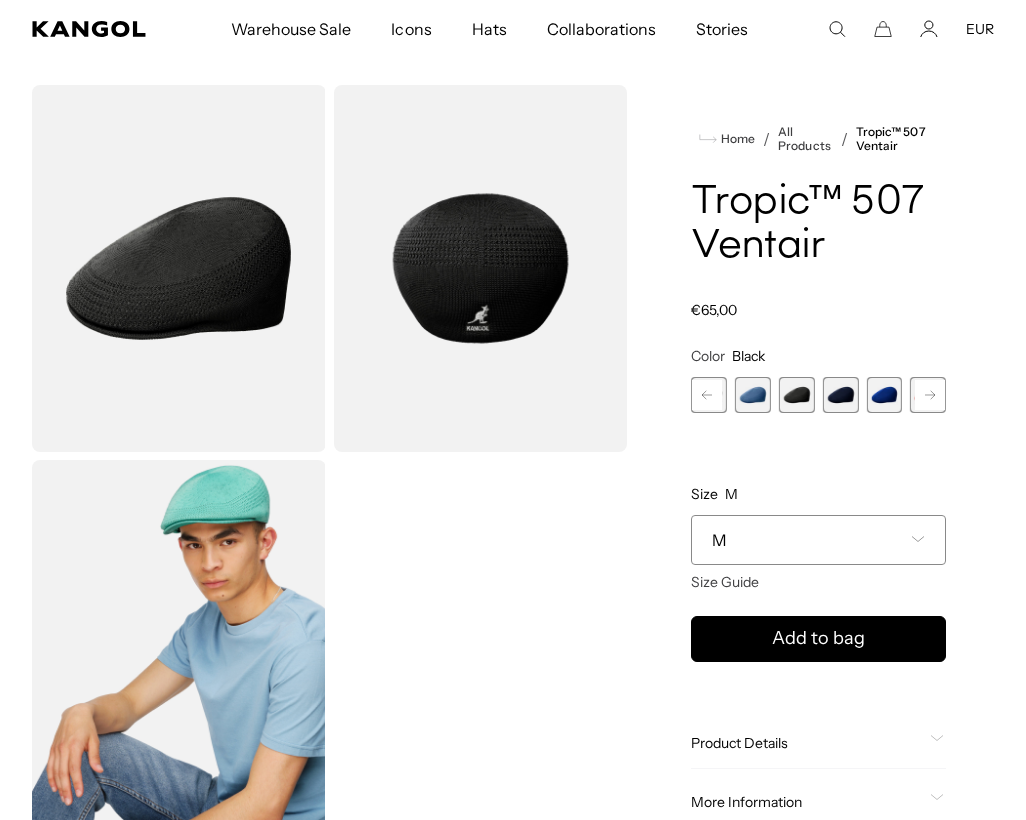 scroll, scrollTop: 0, scrollLeft: 0, axis: both 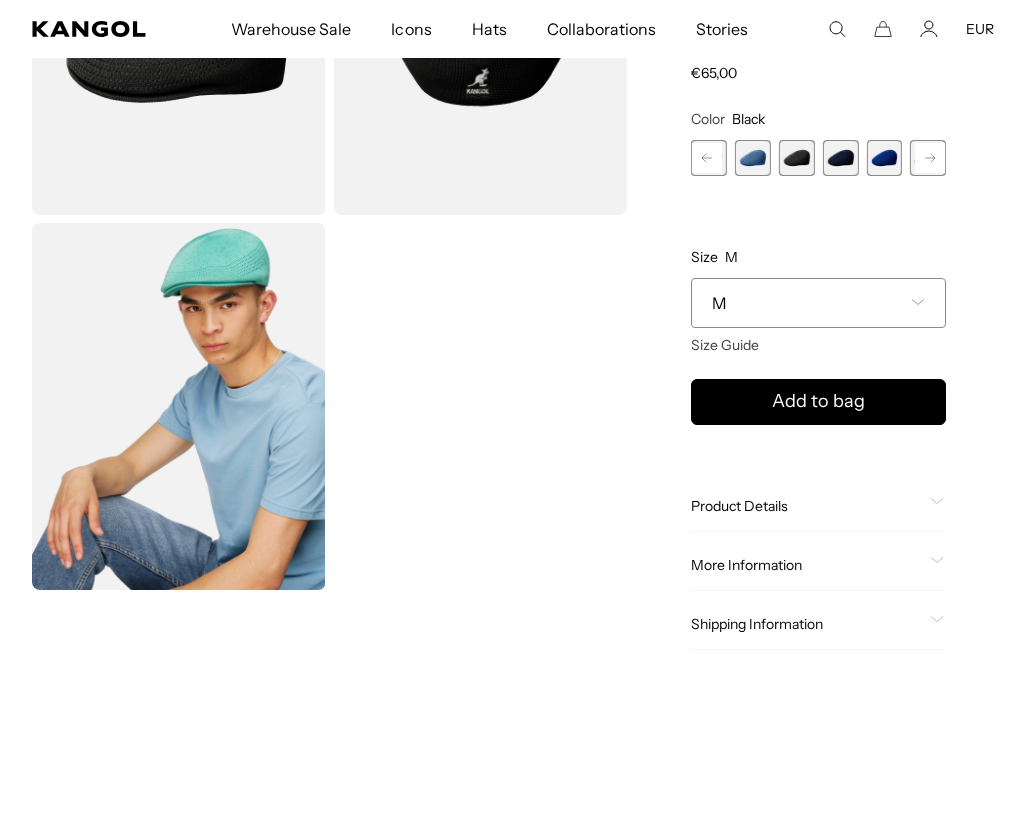 click on "Product Details" at bounding box center (806, 506) 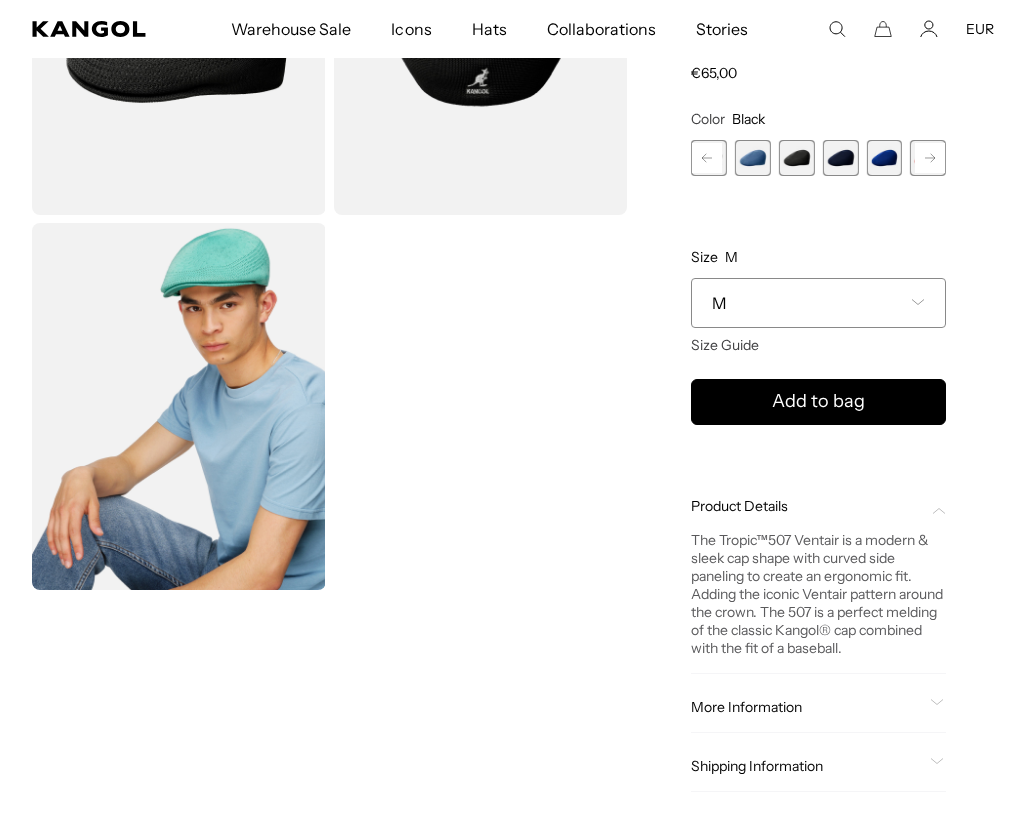 scroll, scrollTop: 0, scrollLeft: 0, axis: both 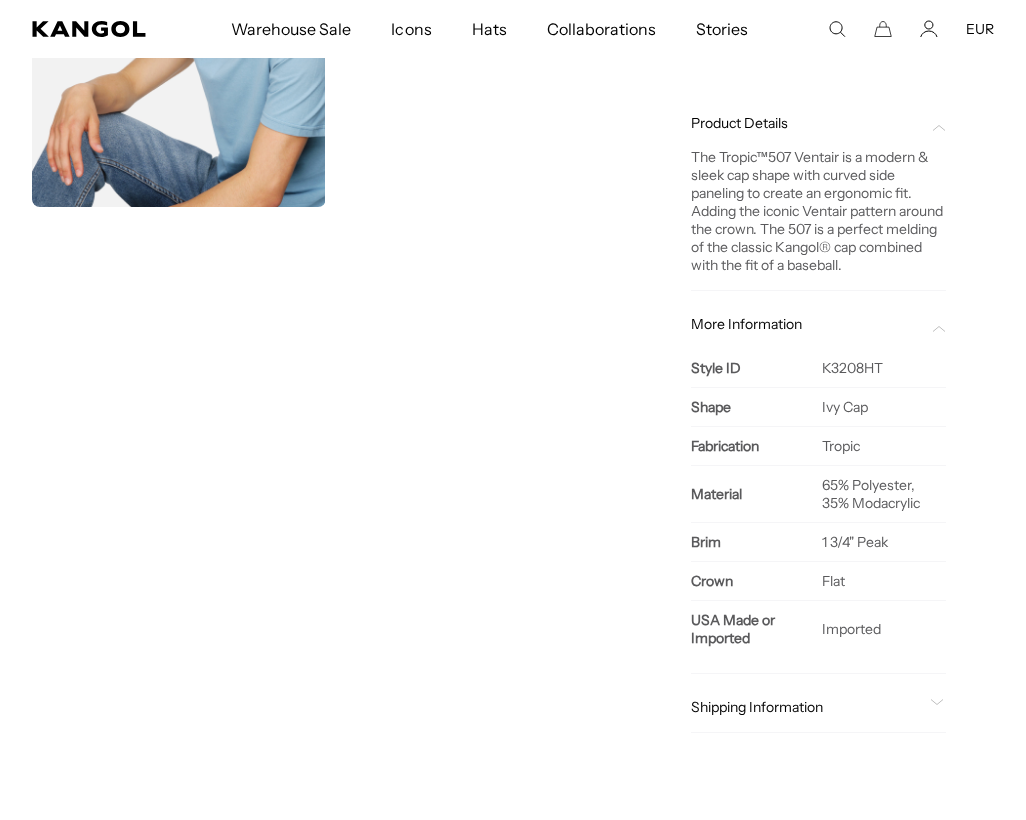 click on "Shipping Information" at bounding box center [806, 123] 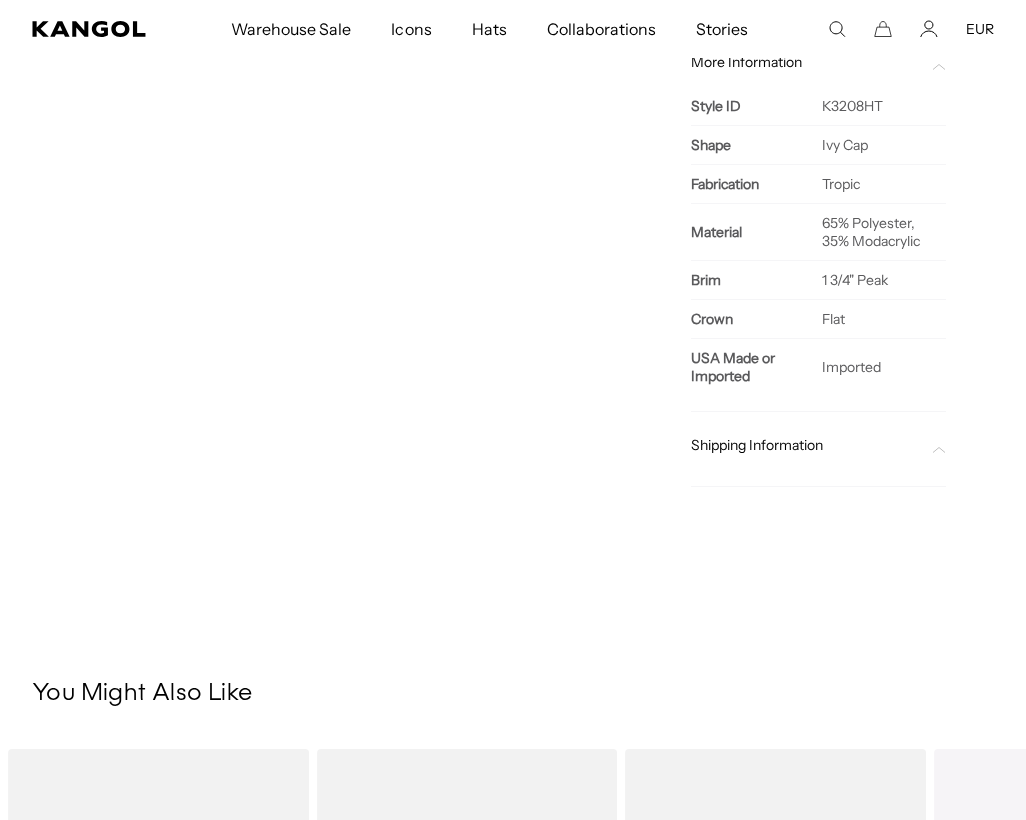 scroll, scrollTop: 1575, scrollLeft: 0, axis: vertical 